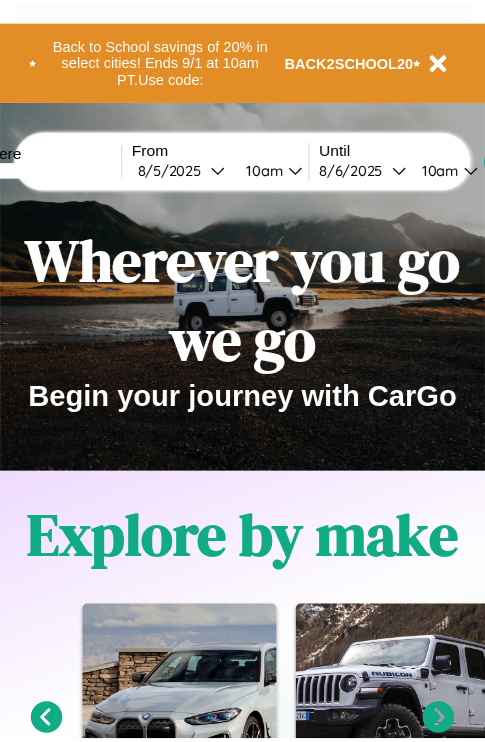 scroll, scrollTop: 0, scrollLeft: 0, axis: both 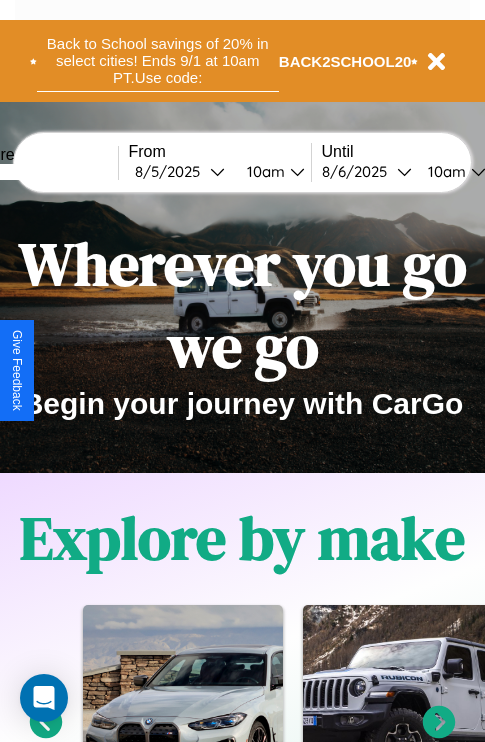 click on "Back to School savings of 20% in select cities! Ends 9/1 at 10am PT.  Use code:" at bounding box center (158, 61) 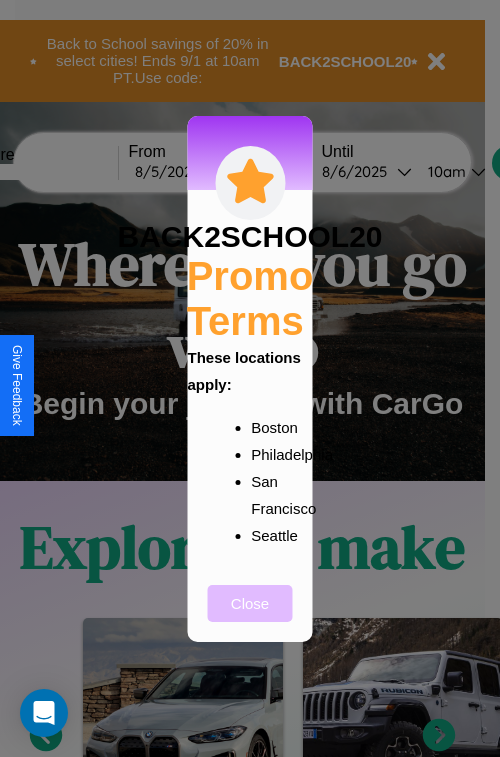 click on "Close" at bounding box center (250, 603) 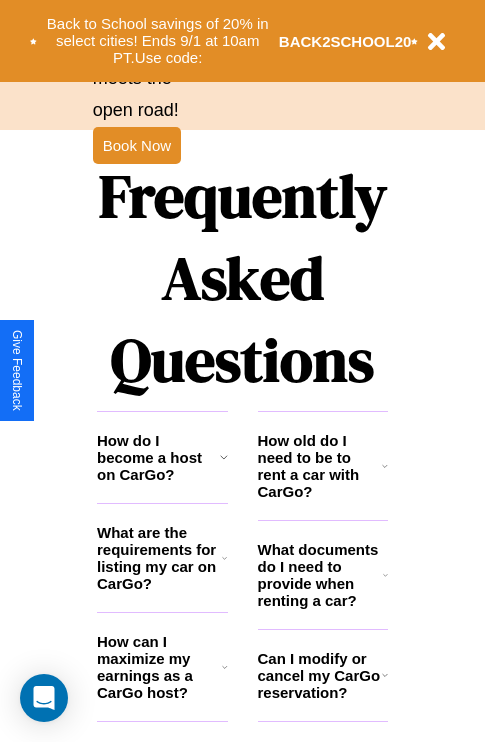 scroll, scrollTop: 2423, scrollLeft: 0, axis: vertical 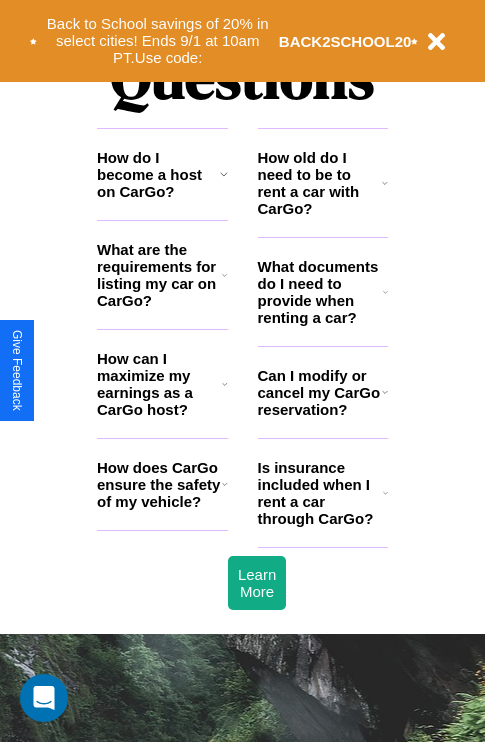 click on "Is insurance included when I rent a car through CarGo?" at bounding box center (320, 493) 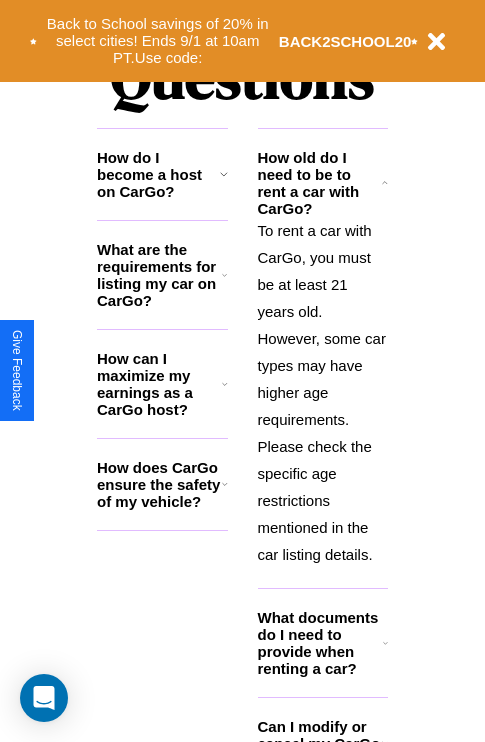 click on "What documents do I need to provide when renting a car?" at bounding box center [321, 643] 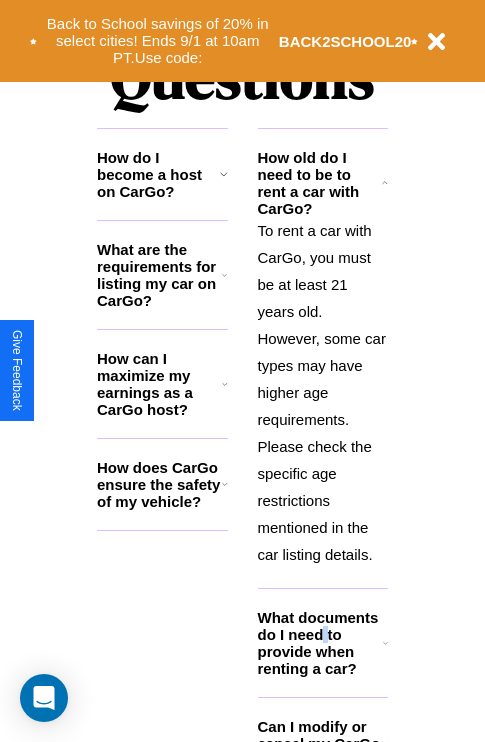 scroll, scrollTop: 2613, scrollLeft: 0, axis: vertical 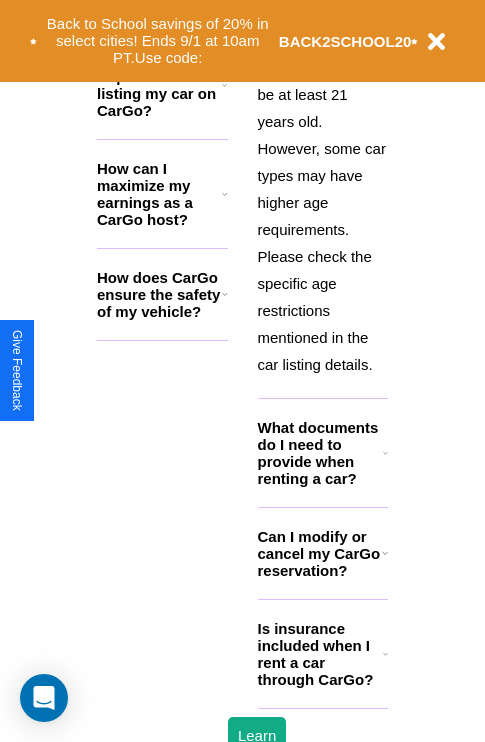 click on "Is insurance included when I rent a car through CarGo?" at bounding box center (320, 654) 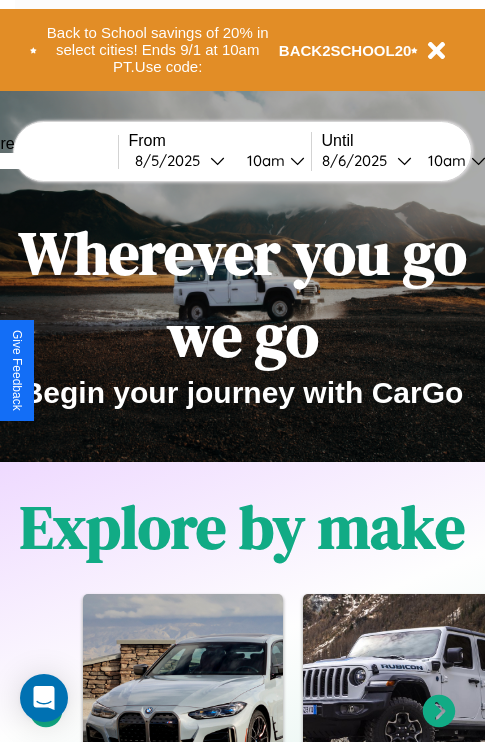 scroll, scrollTop: 0, scrollLeft: 0, axis: both 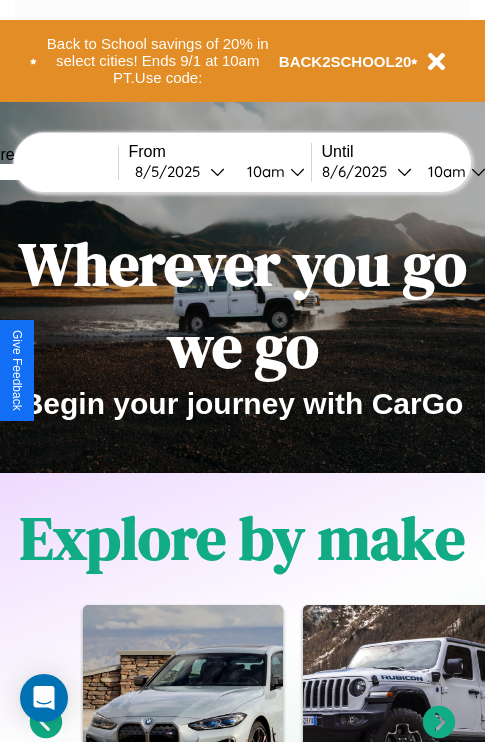 click at bounding box center (43, 172) 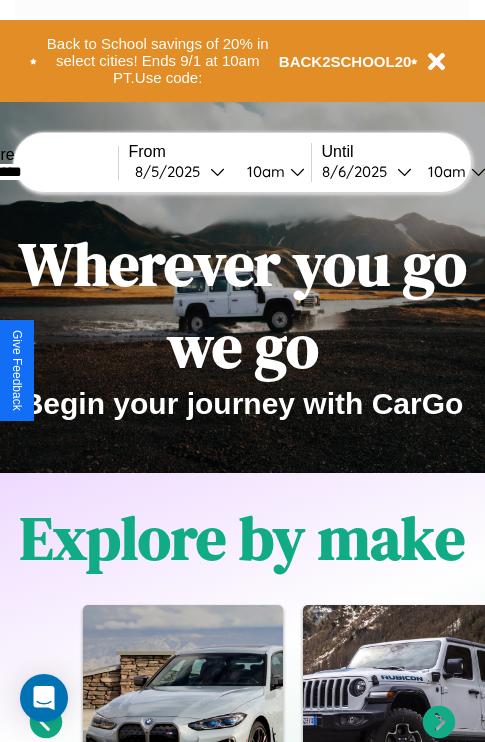 type on "*********" 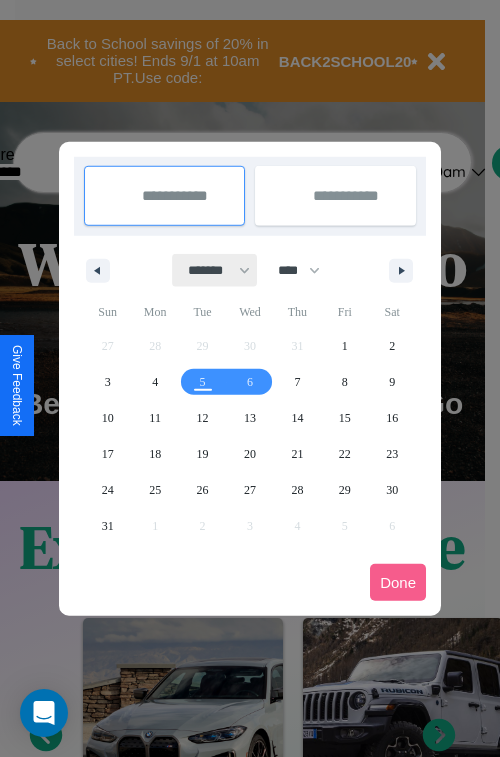 click on "******* ******** ***** ***** *** **** **** ****** ********* ******* ******** ********" at bounding box center [215, 270] 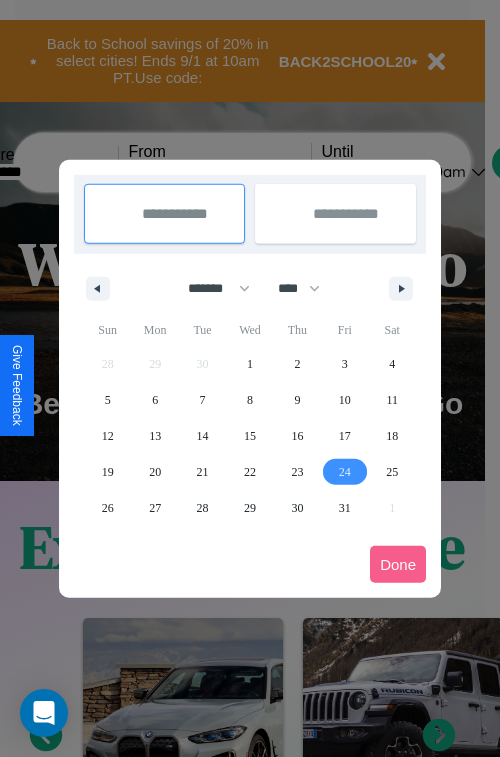 click on "24" at bounding box center (345, 472) 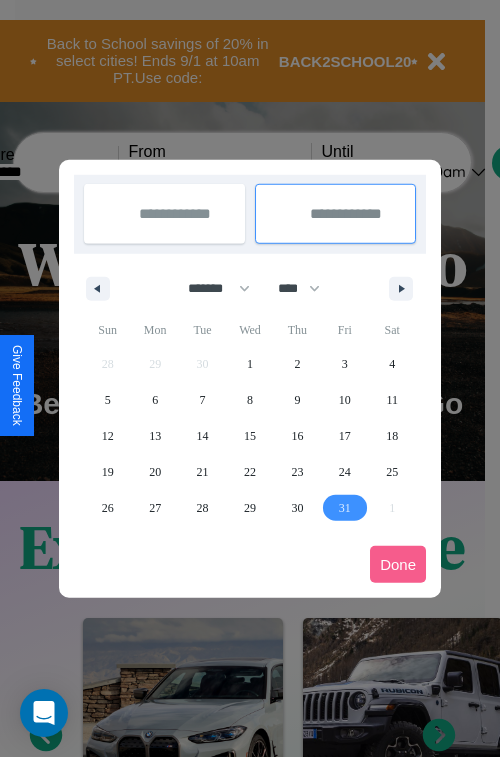 click on "31" at bounding box center (345, 508) 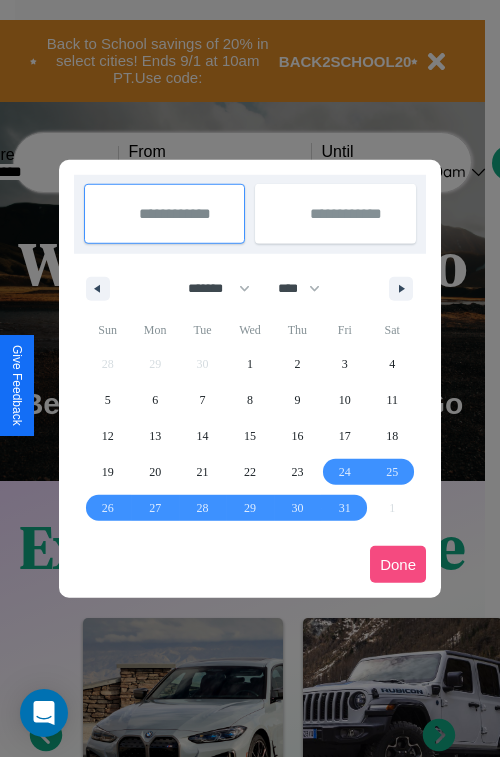 click on "Done" at bounding box center [398, 564] 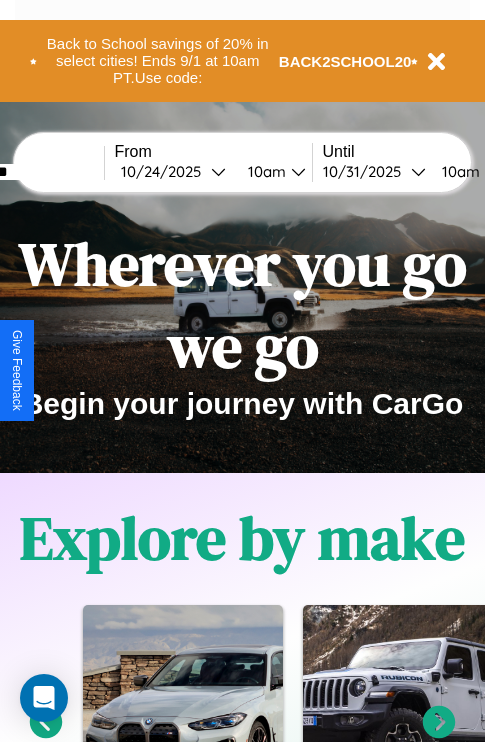 click on "10am" at bounding box center [458, 171] 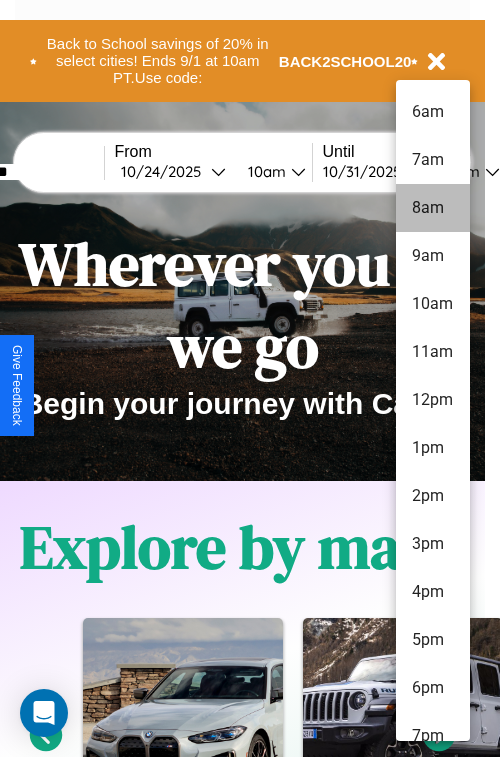 click on "8am" at bounding box center [433, 208] 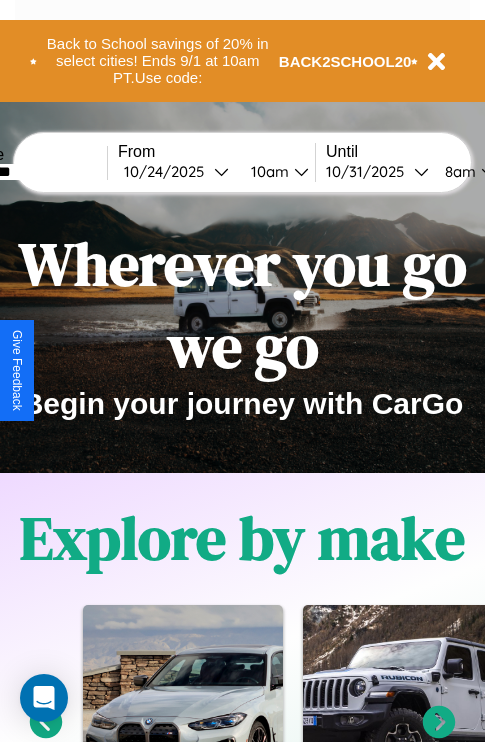 scroll, scrollTop: 0, scrollLeft: 78, axis: horizontal 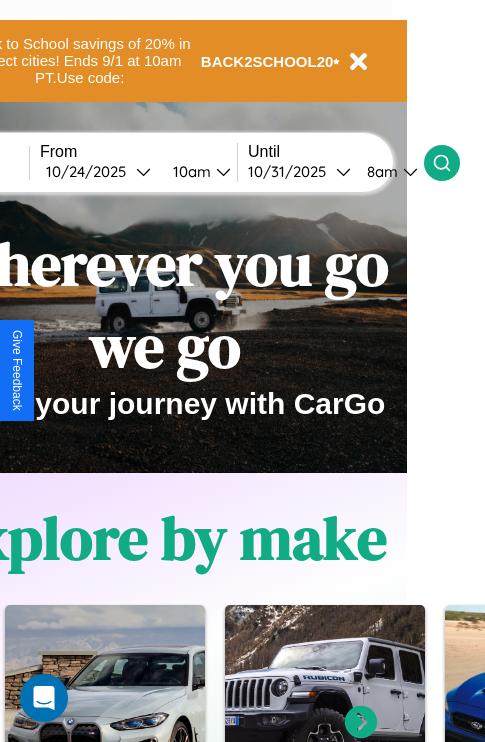 click 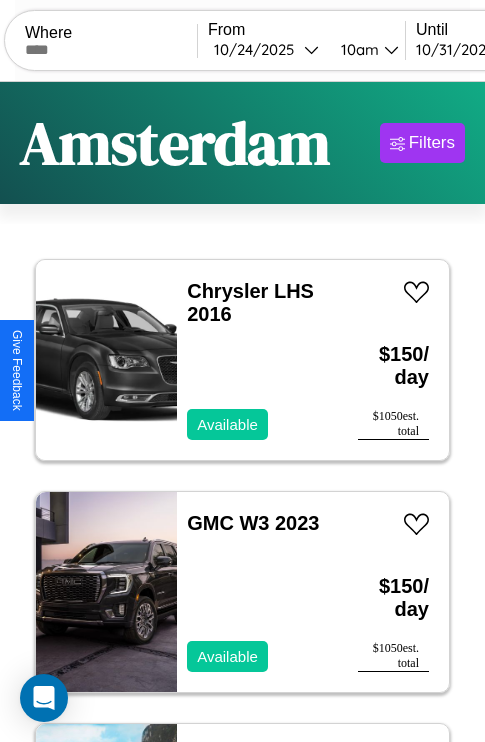scroll, scrollTop: 95, scrollLeft: 0, axis: vertical 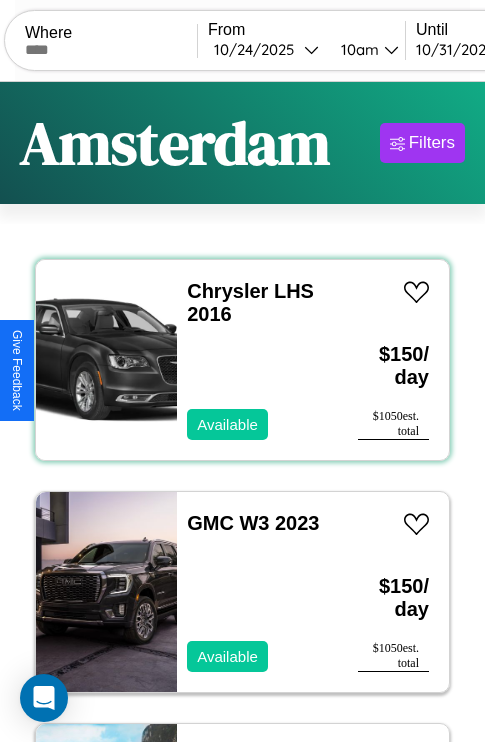 click on "Chrysler   LHS   2016 Available" at bounding box center [257, 360] 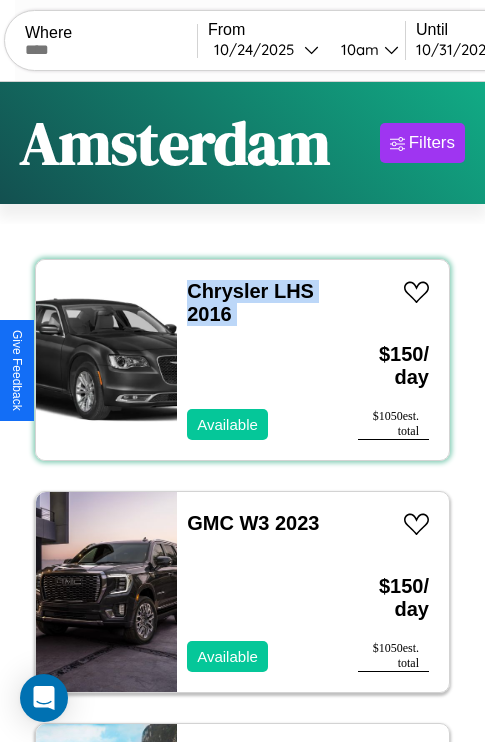 click on "Chrysler   LHS   2016 Available" at bounding box center (257, 360) 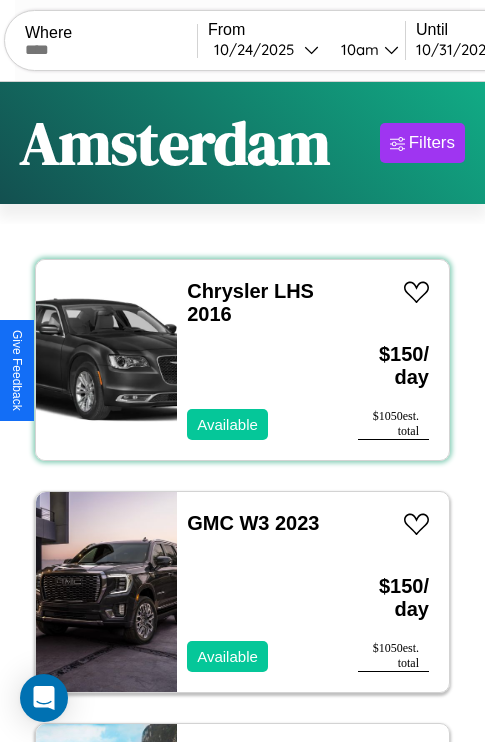 click on "Chrysler   LHS   2016 Available" at bounding box center [257, 360] 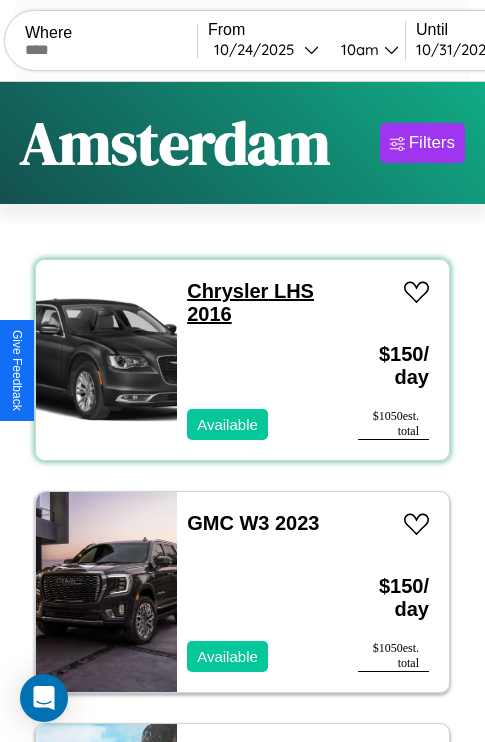 click on "Chrysler   LHS   2016" at bounding box center [250, 302] 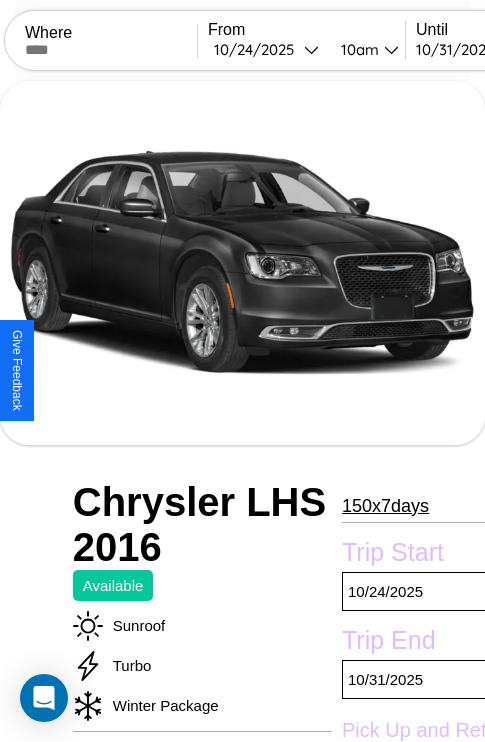 scroll, scrollTop: 710, scrollLeft: 52, axis: both 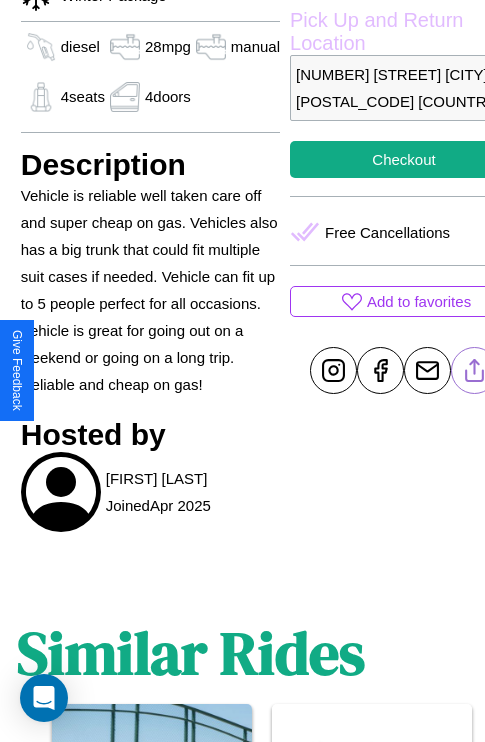 click 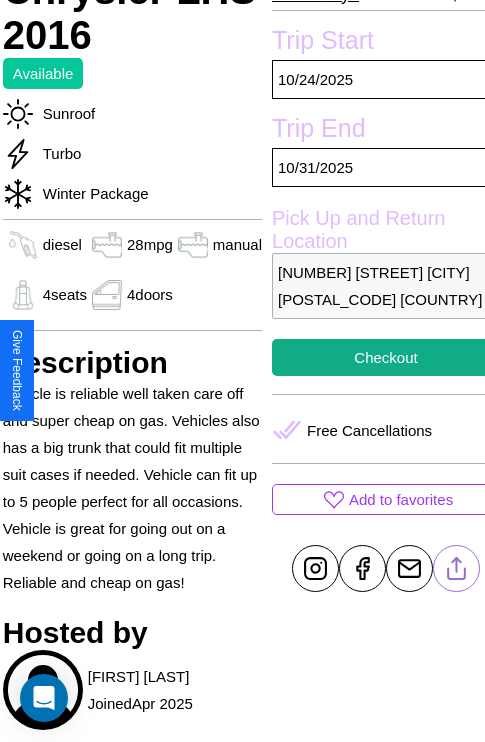 scroll, scrollTop: 499, scrollLeft: 72, axis: both 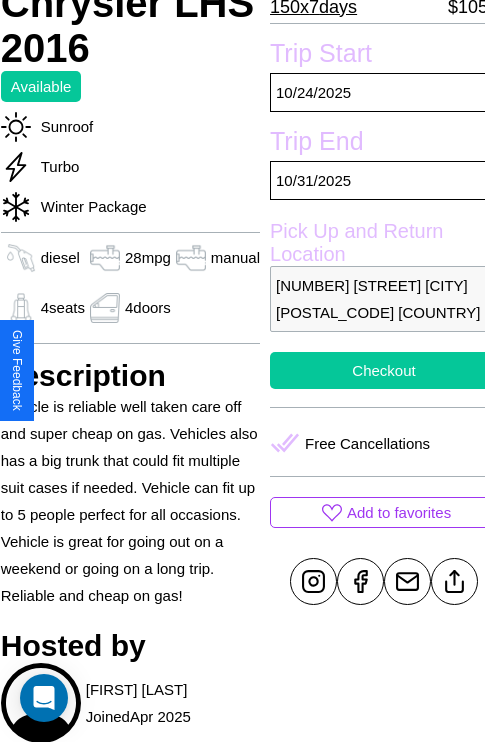 click on "Checkout" at bounding box center (384, 370) 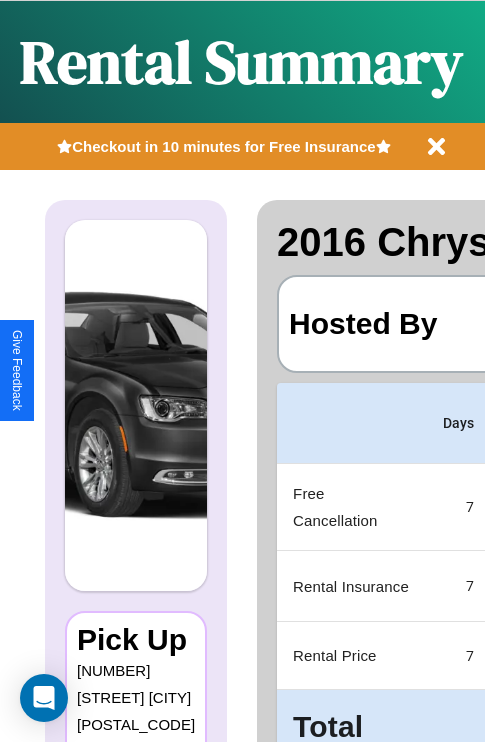scroll, scrollTop: 0, scrollLeft: 389, axis: horizontal 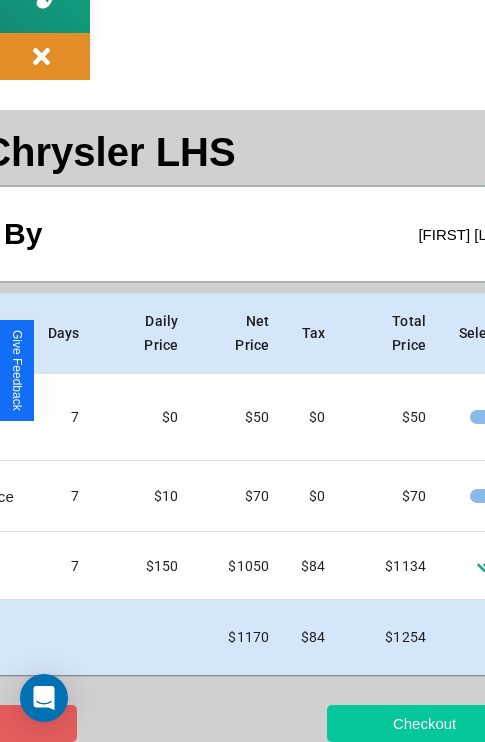 click on "Checkout" at bounding box center (424, 723) 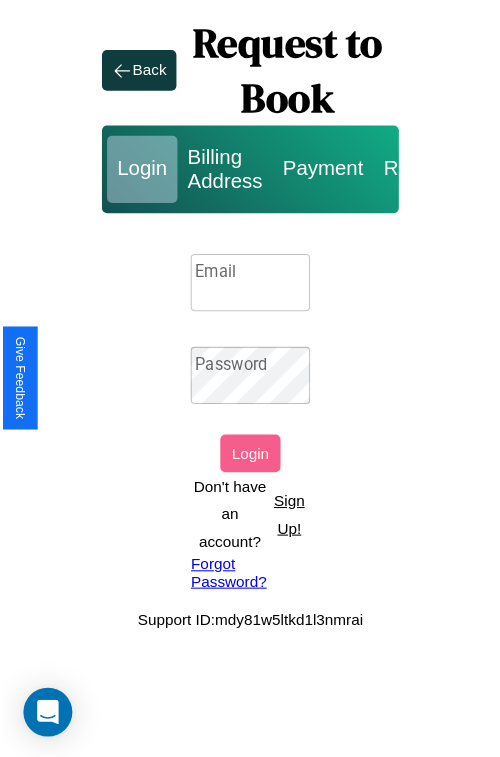 scroll, scrollTop: 0, scrollLeft: 0, axis: both 